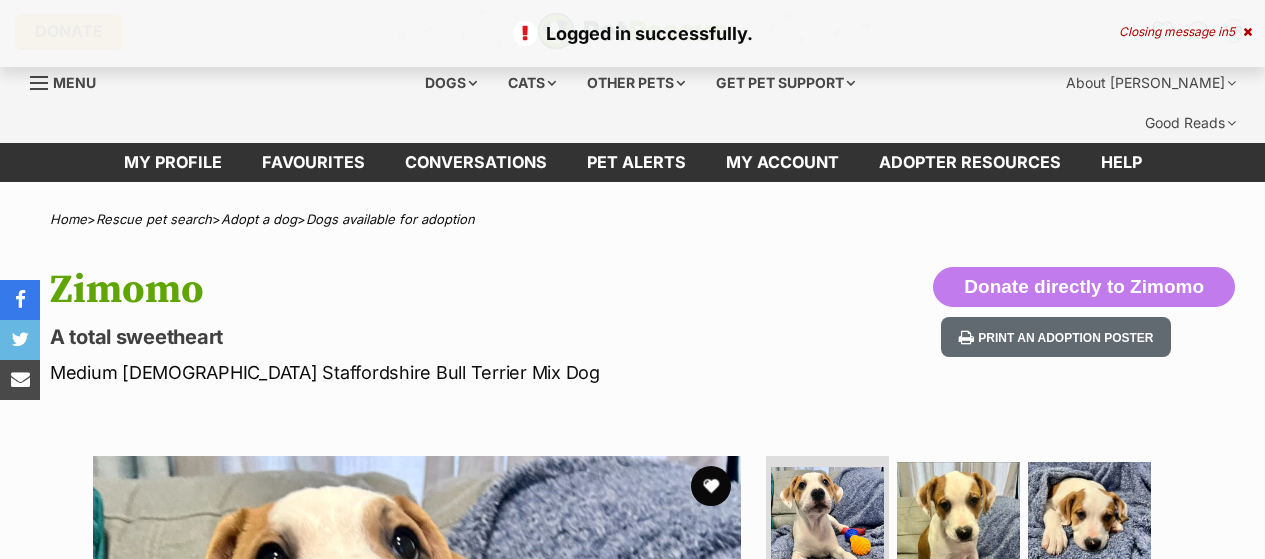 scroll, scrollTop: 0, scrollLeft: 0, axis: both 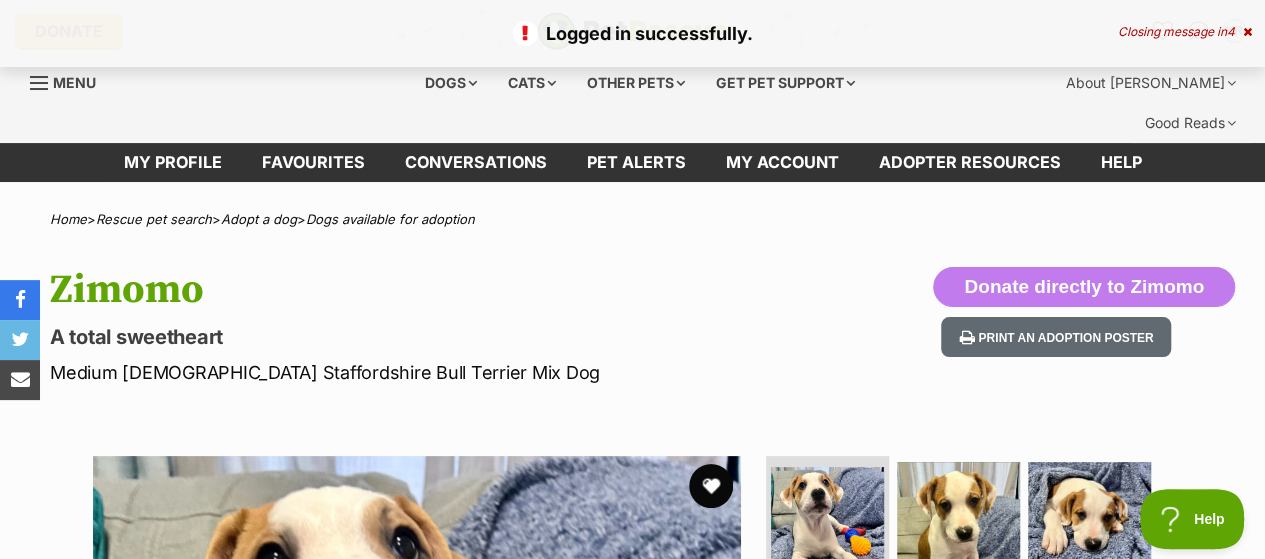 click at bounding box center (711, 486) 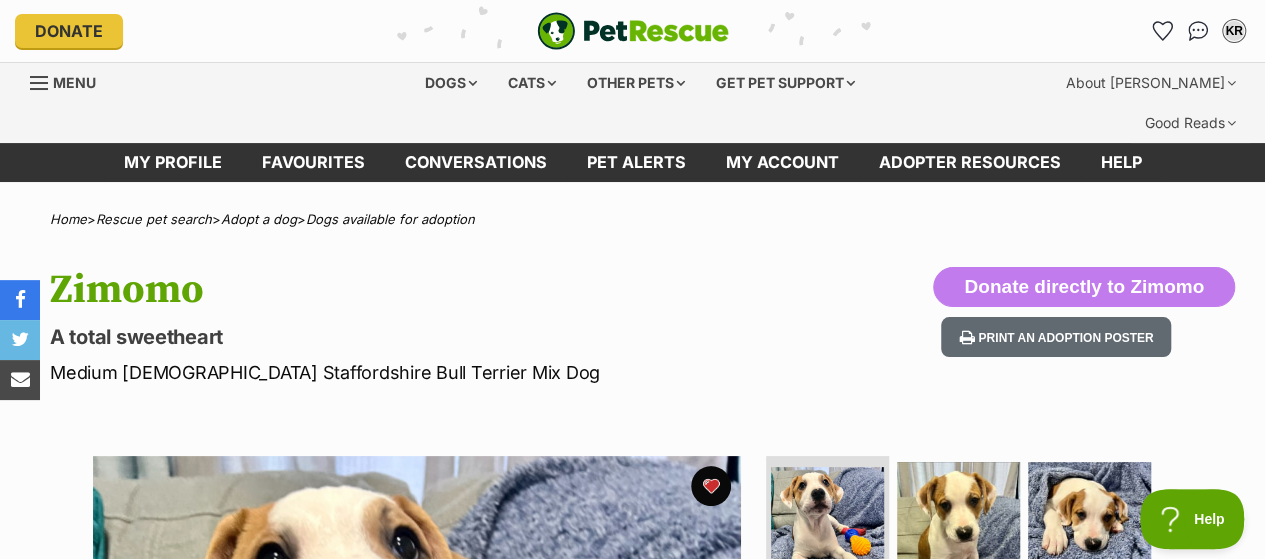 scroll, scrollTop: 0, scrollLeft: 0, axis: both 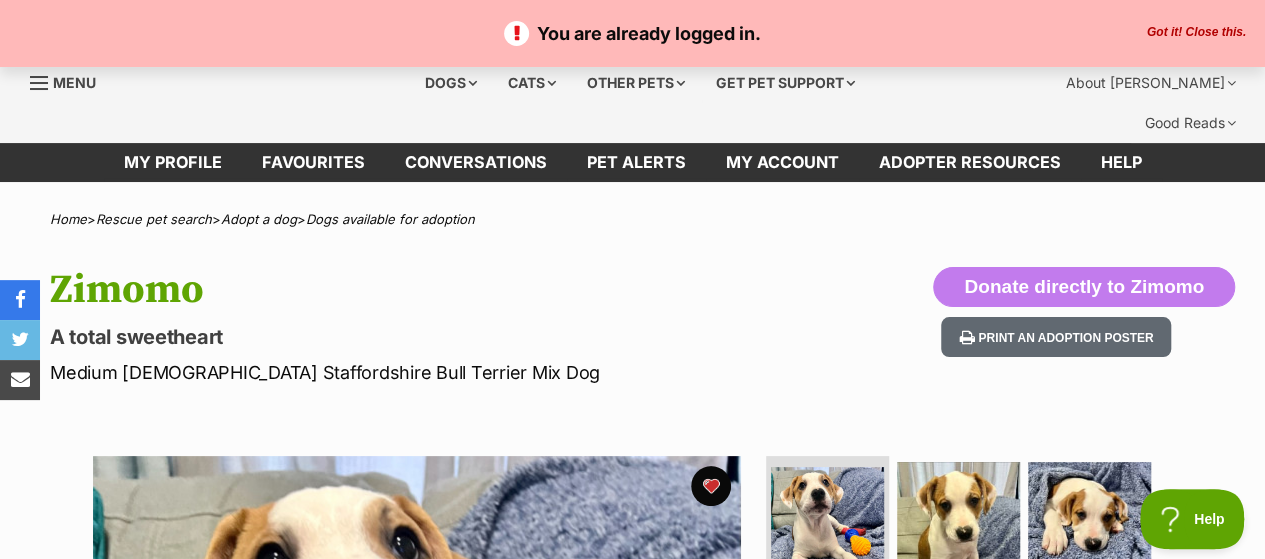 click on "Got it! Close this." at bounding box center (1196, 33) 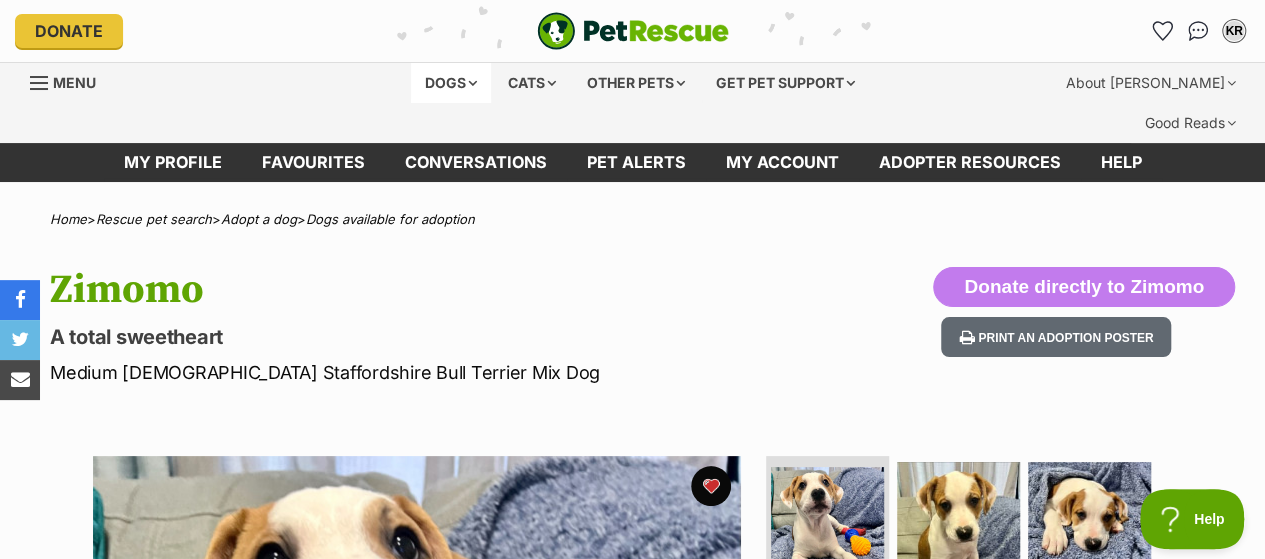 click on "Dogs" at bounding box center (451, 83) 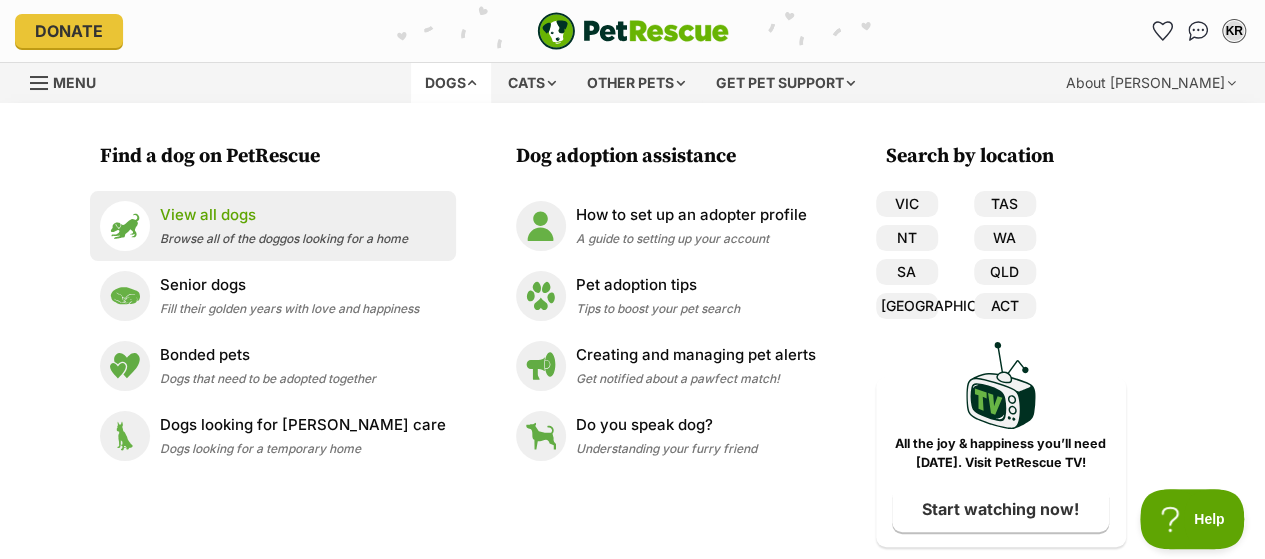 click on "View all dogs" at bounding box center (284, 215) 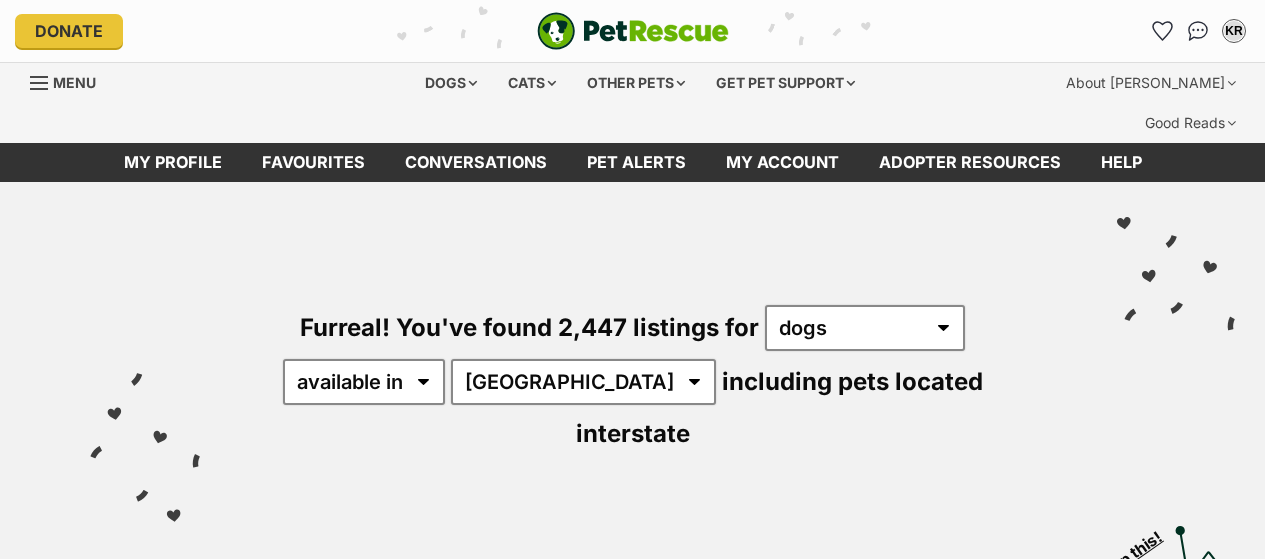 scroll, scrollTop: 0, scrollLeft: 0, axis: both 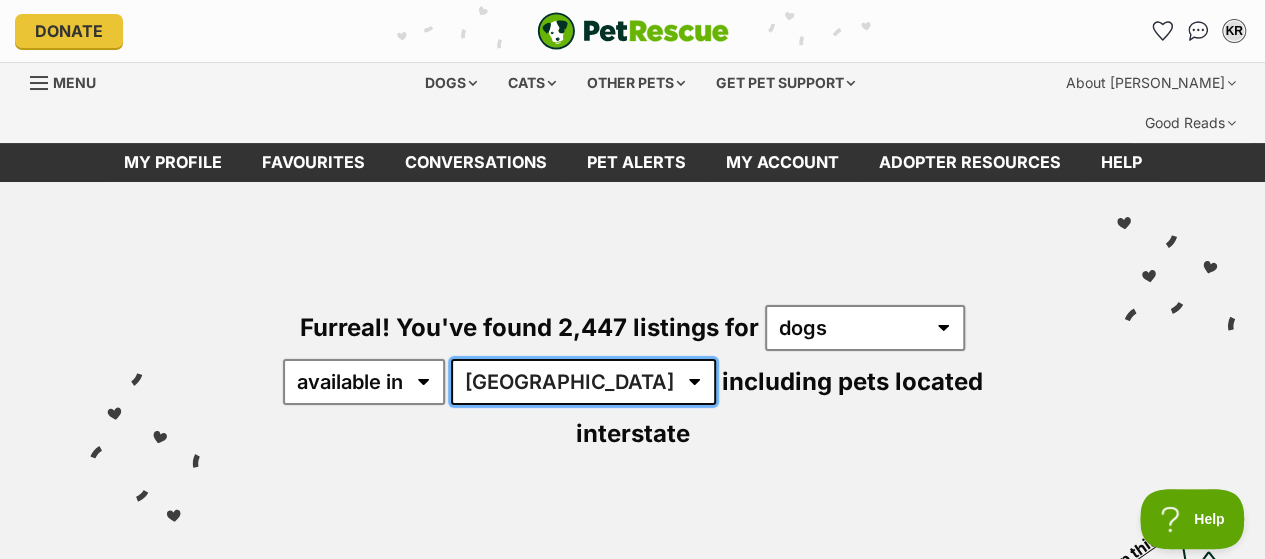 click on "Australia
ACT
NSW
NT
QLD
SA
TAS
VIC
WA" at bounding box center (583, 382) 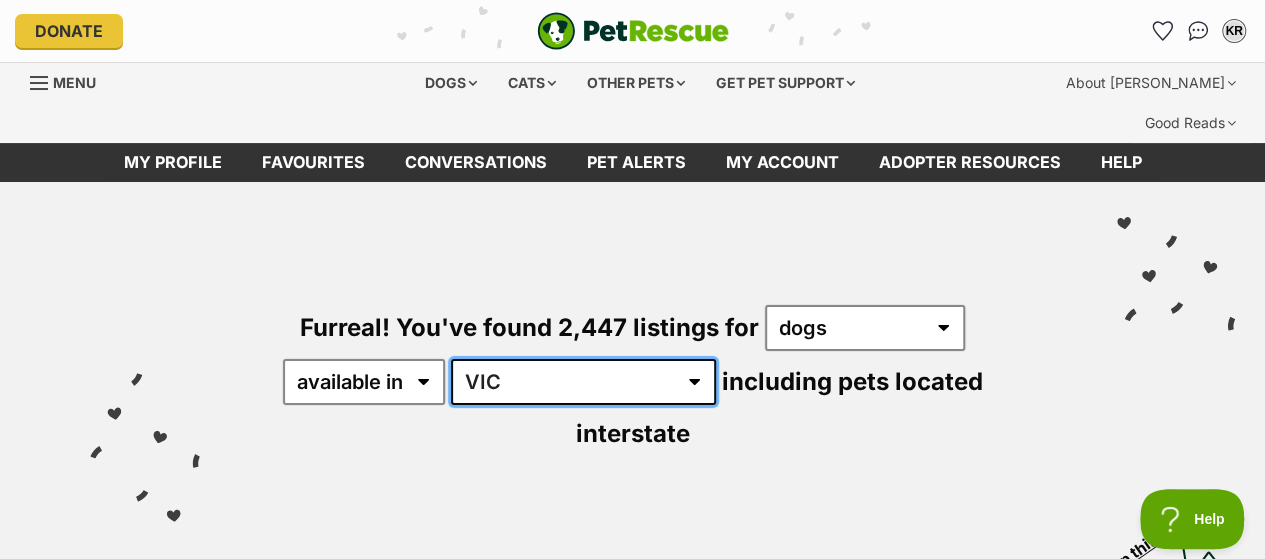 click on "Australia
ACT
NSW
NT
QLD
SA
TAS
VIC
WA" at bounding box center [583, 382] 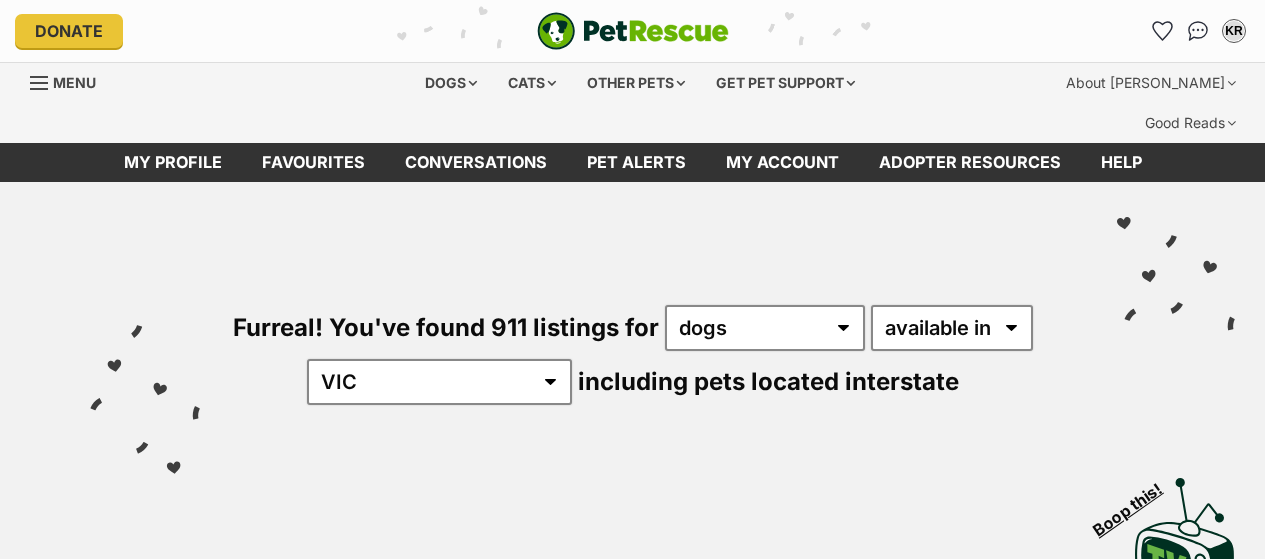 scroll, scrollTop: 0, scrollLeft: 0, axis: both 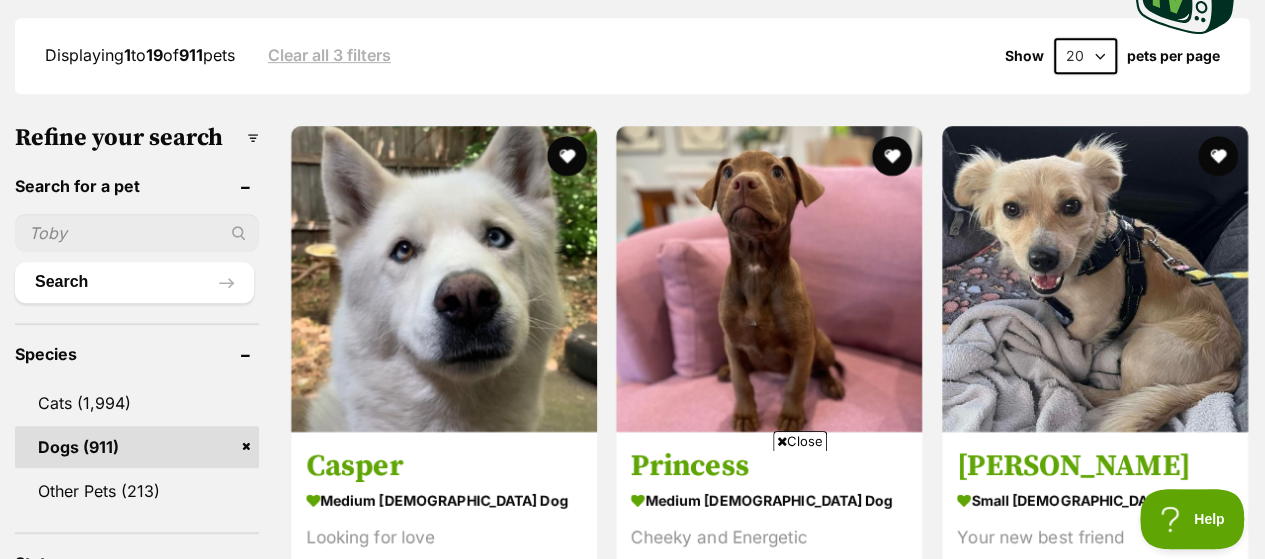 click at bounding box center [137, 233] 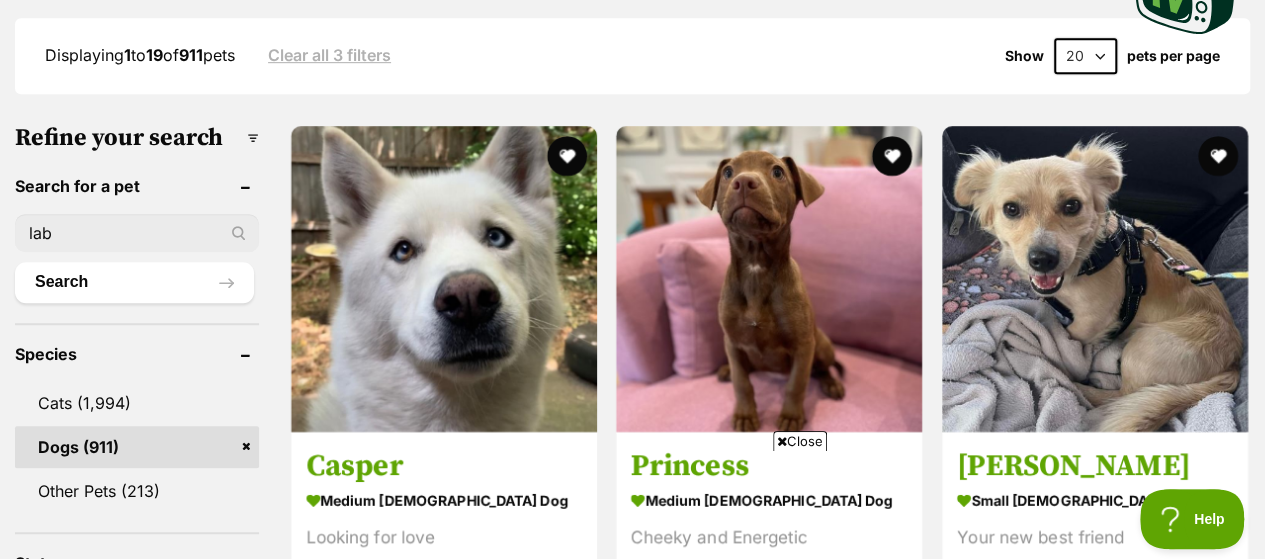 type on "lab" 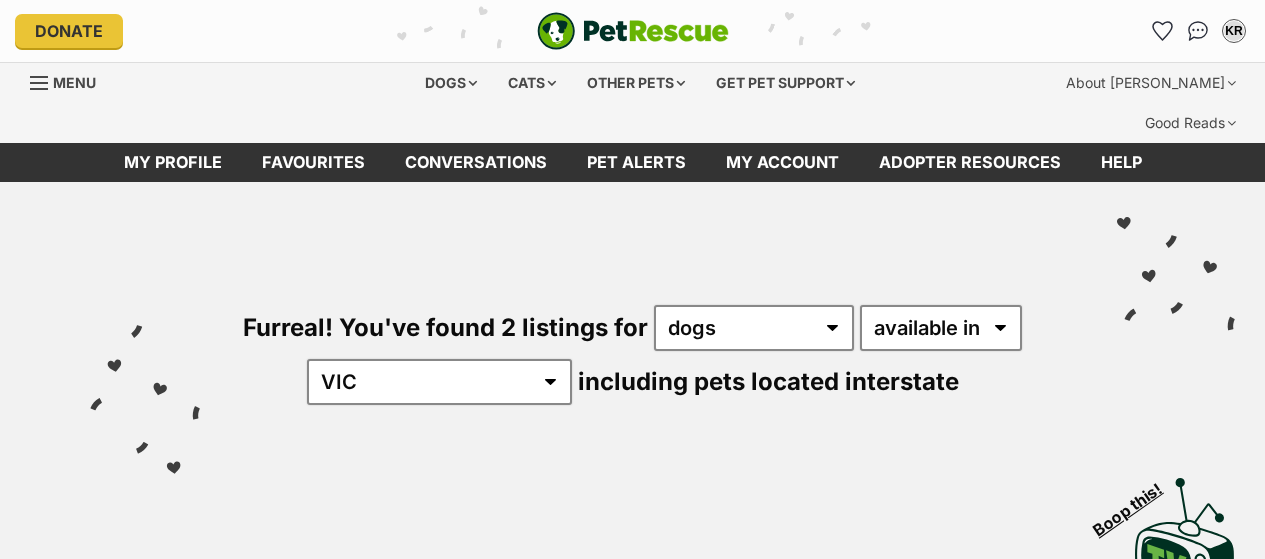 scroll, scrollTop: 0, scrollLeft: 0, axis: both 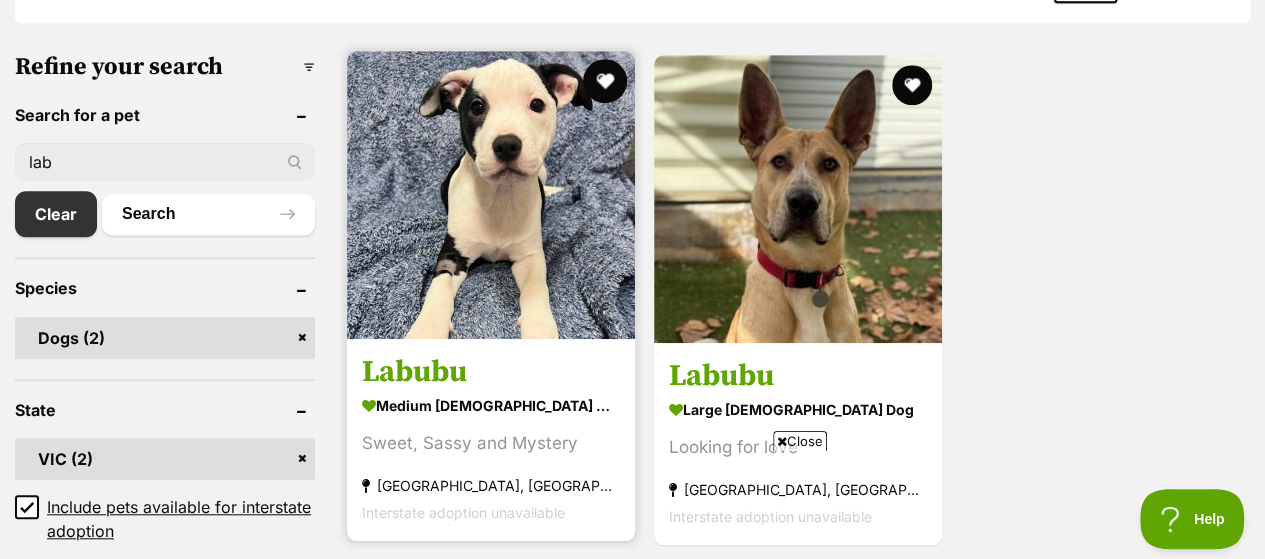 click at bounding box center [605, 81] 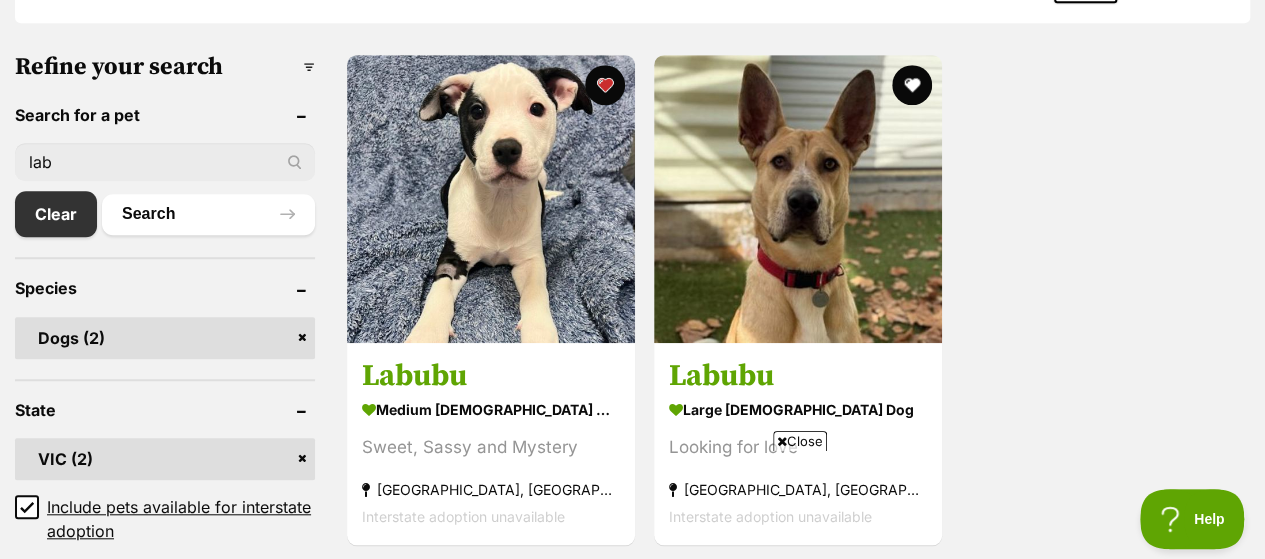 click on "lab" at bounding box center [165, 162] 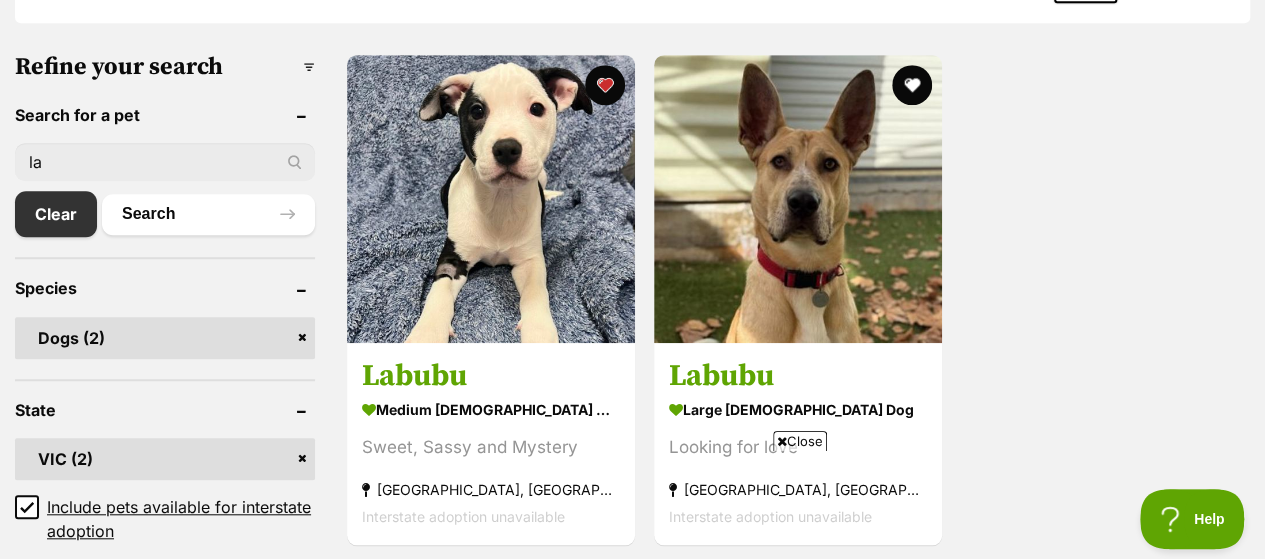 type on "l" 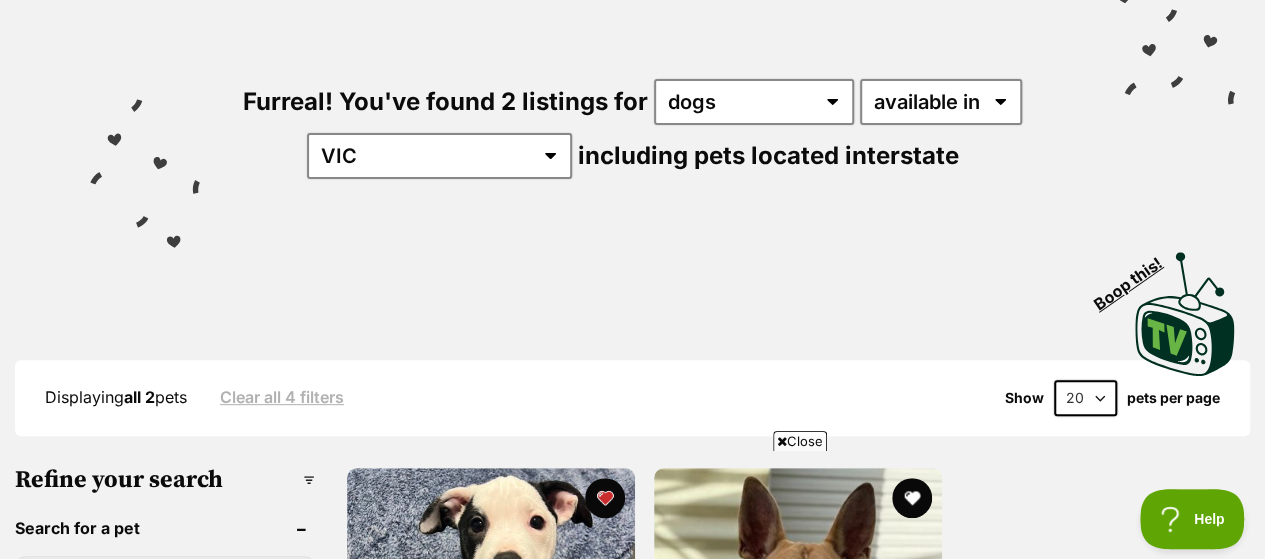 scroll, scrollTop: 186, scrollLeft: 0, axis: vertical 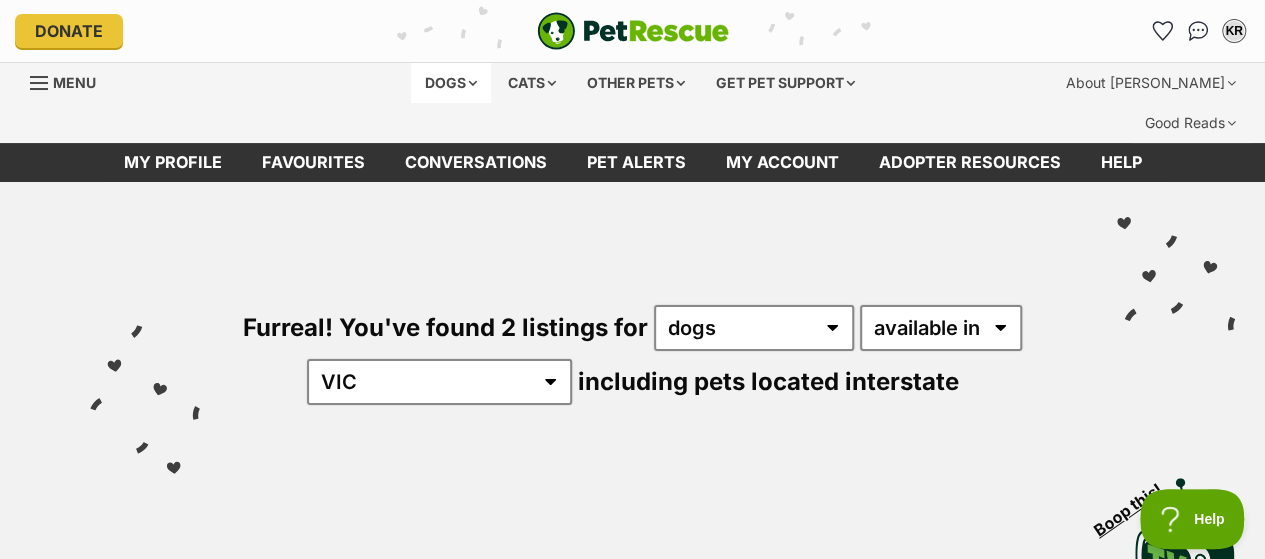 type 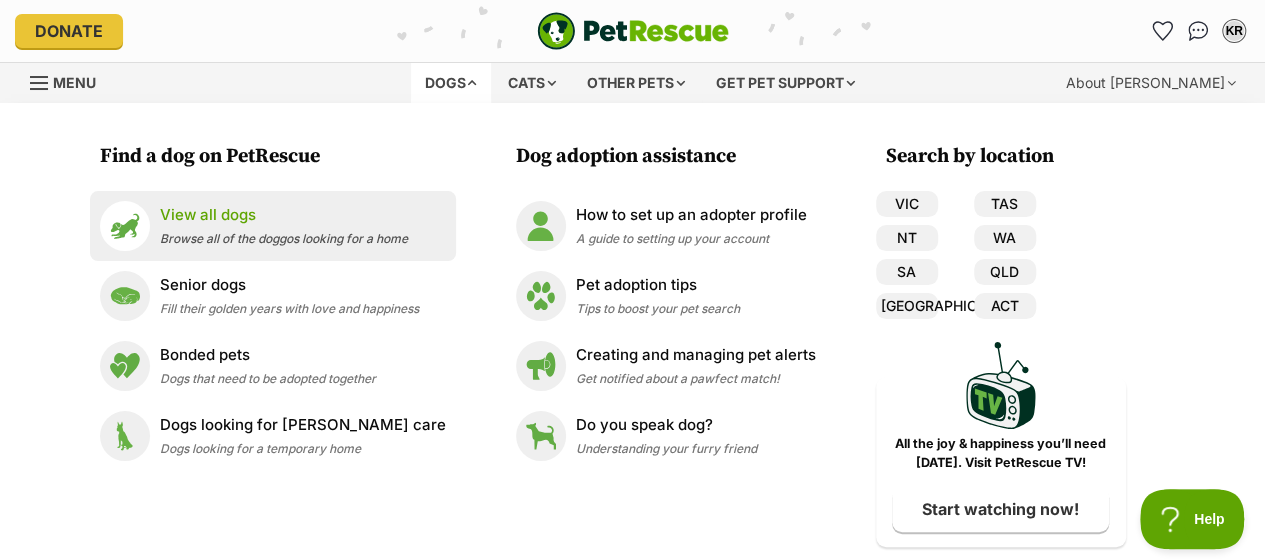 click on "View all dogs" at bounding box center [284, 215] 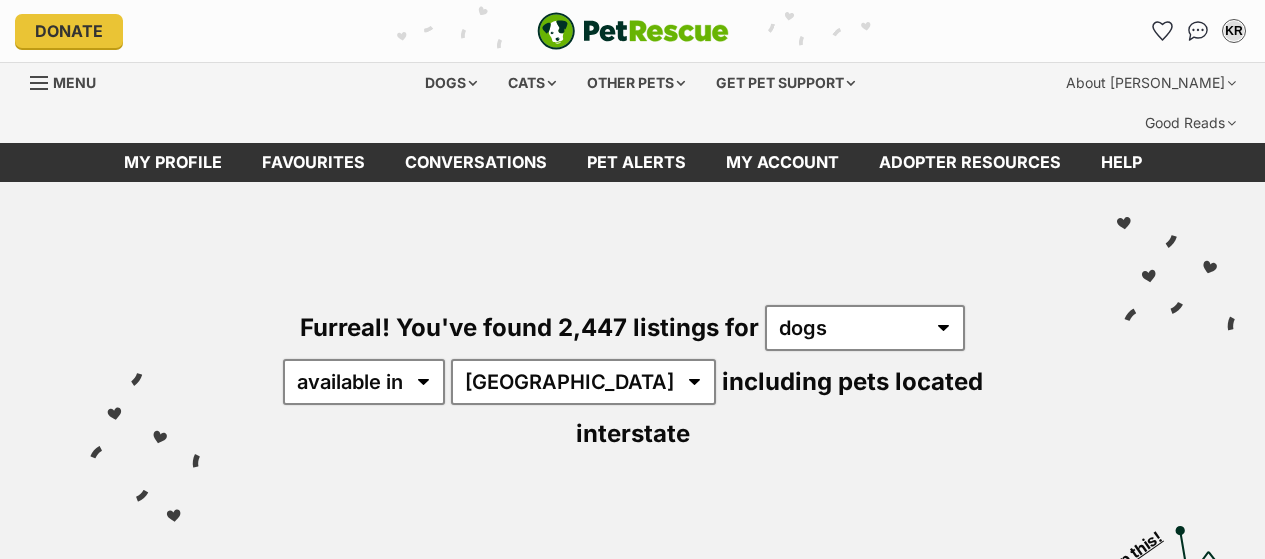 scroll, scrollTop: 0, scrollLeft: 0, axis: both 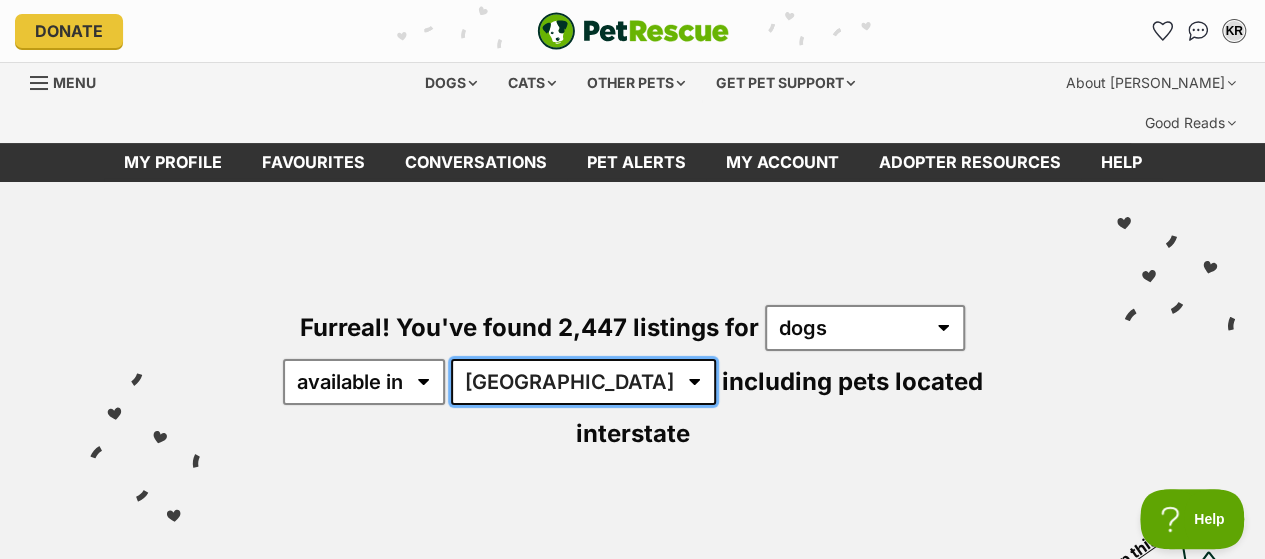 click on "[GEOGRAPHIC_DATA]
[GEOGRAPHIC_DATA]
[GEOGRAPHIC_DATA]
[GEOGRAPHIC_DATA]
[GEOGRAPHIC_DATA]
SA
[GEOGRAPHIC_DATA]
[GEOGRAPHIC_DATA]
[GEOGRAPHIC_DATA]" at bounding box center [583, 382] 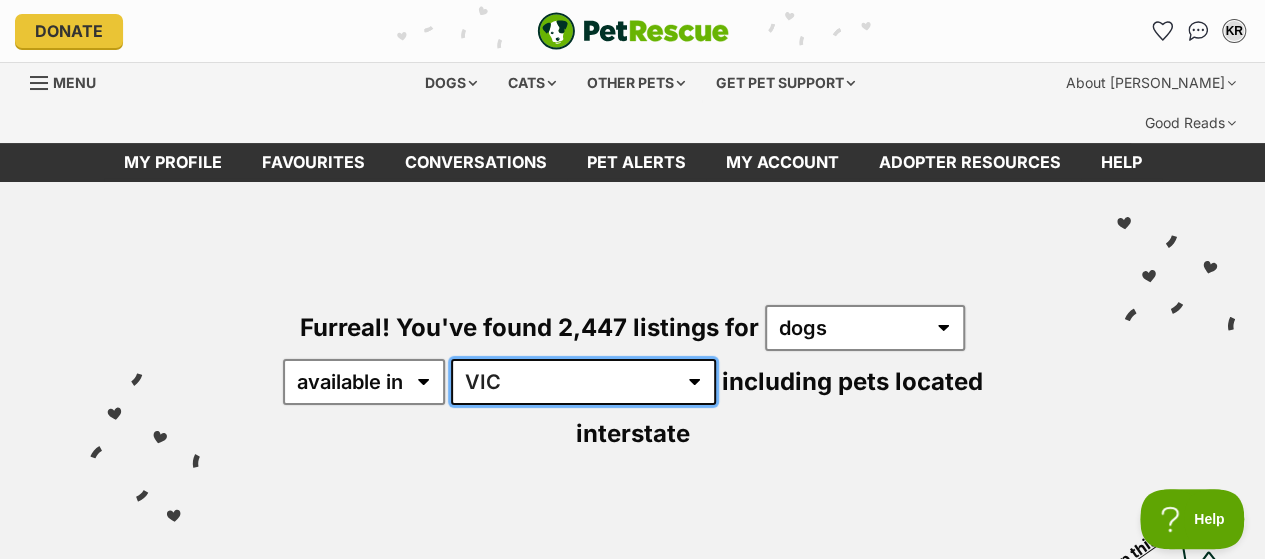 click on "[GEOGRAPHIC_DATA]
[GEOGRAPHIC_DATA]
[GEOGRAPHIC_DATA]
[GEOGRAPHIC_DATA]
[GEOGRAPHIC_DATA]
SA
[GEOGRAPHIC_DATA]
[GEOGRAPHIC_DATA]
[GEOGRAPHIC_DATA]" at bounding box center (583, 382) 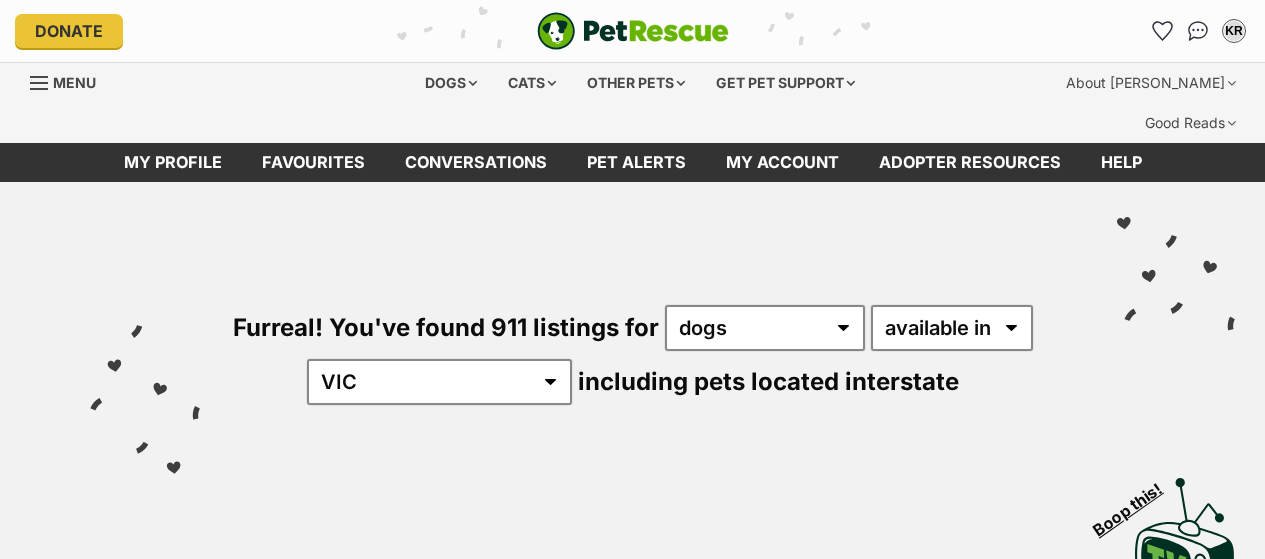 scroll, scrollTop: 0, scrollLeft: 0, axis: both 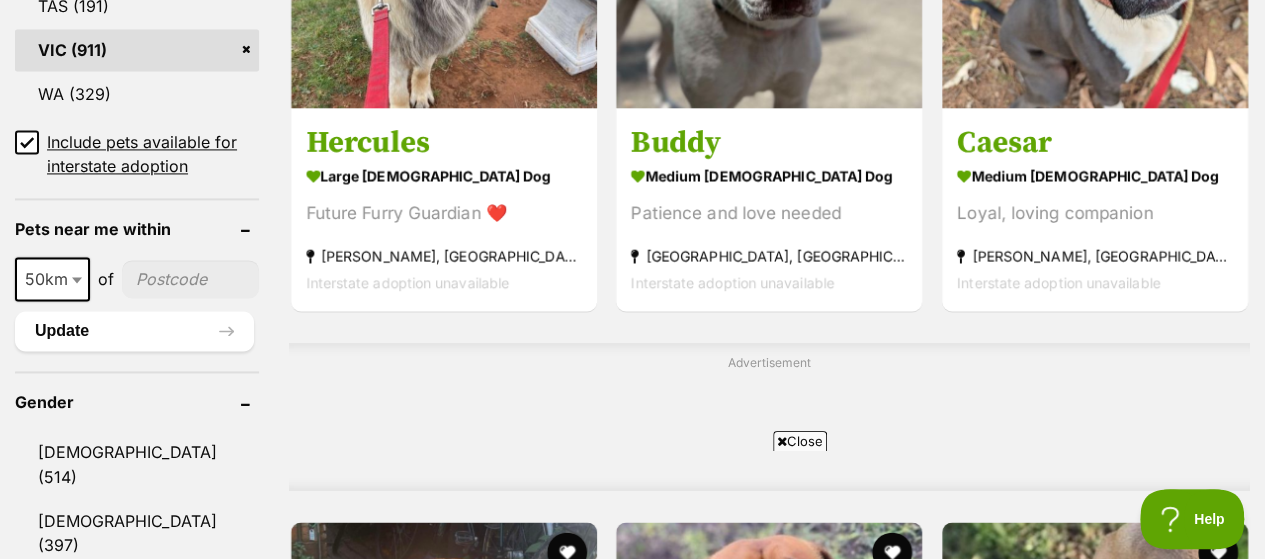 click at bounding box center [190, 279] 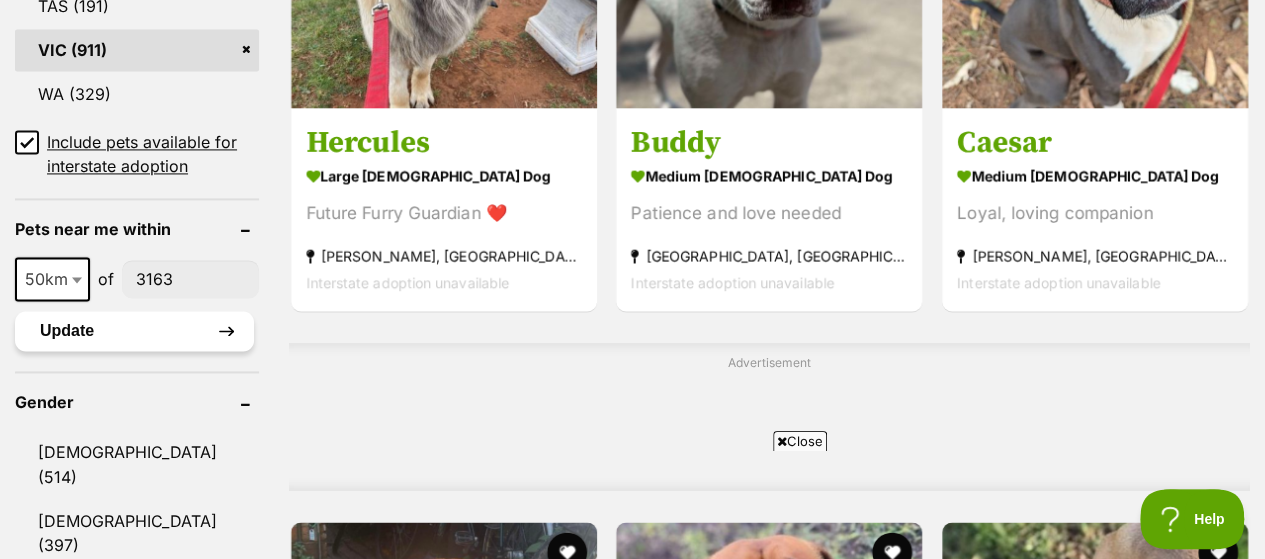 click on "Update" at bounding box center (134, 331) 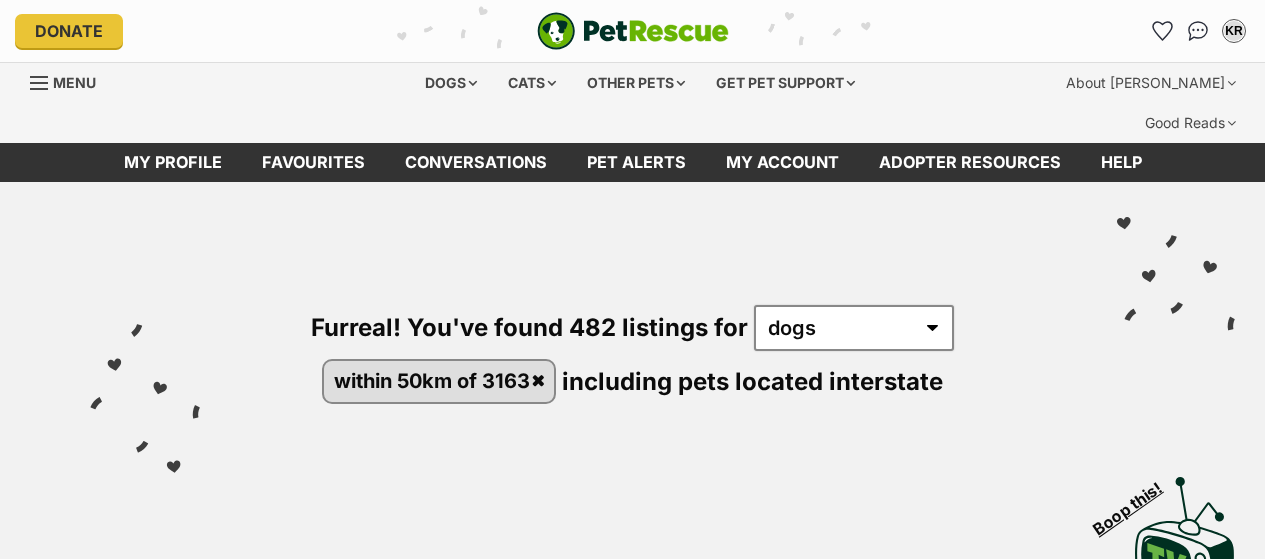 scroll, scrollTop: 0, scrollLeft: 0, axis: both 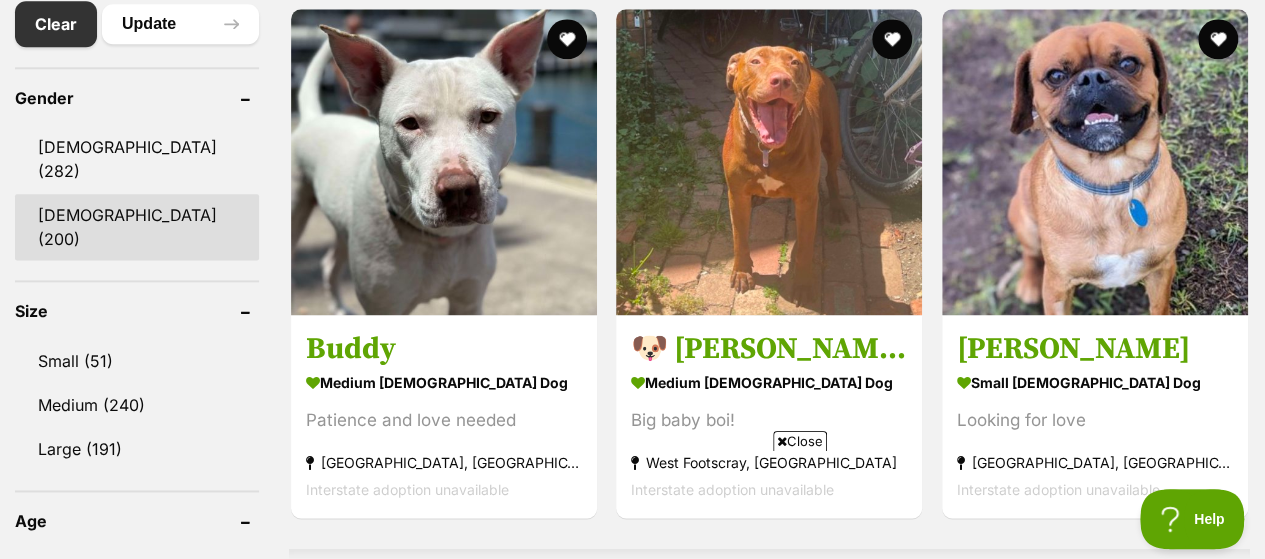 click on "Female (200)" at bounding box center [137, 227] 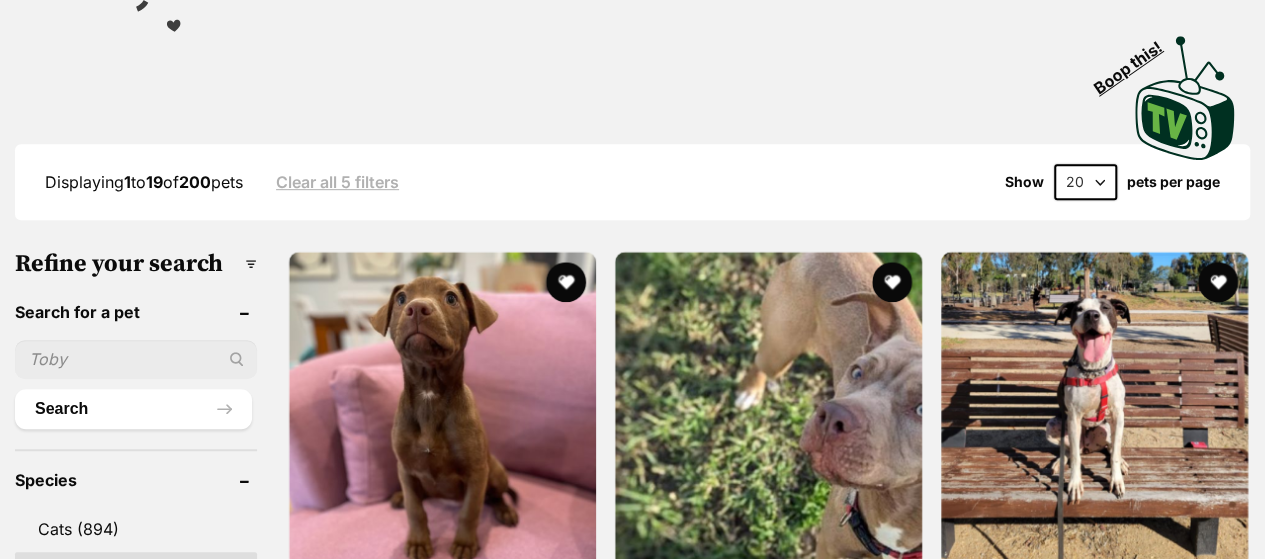 scroll, scrollTop: 489, scrollLeft: 0, axis: vertical 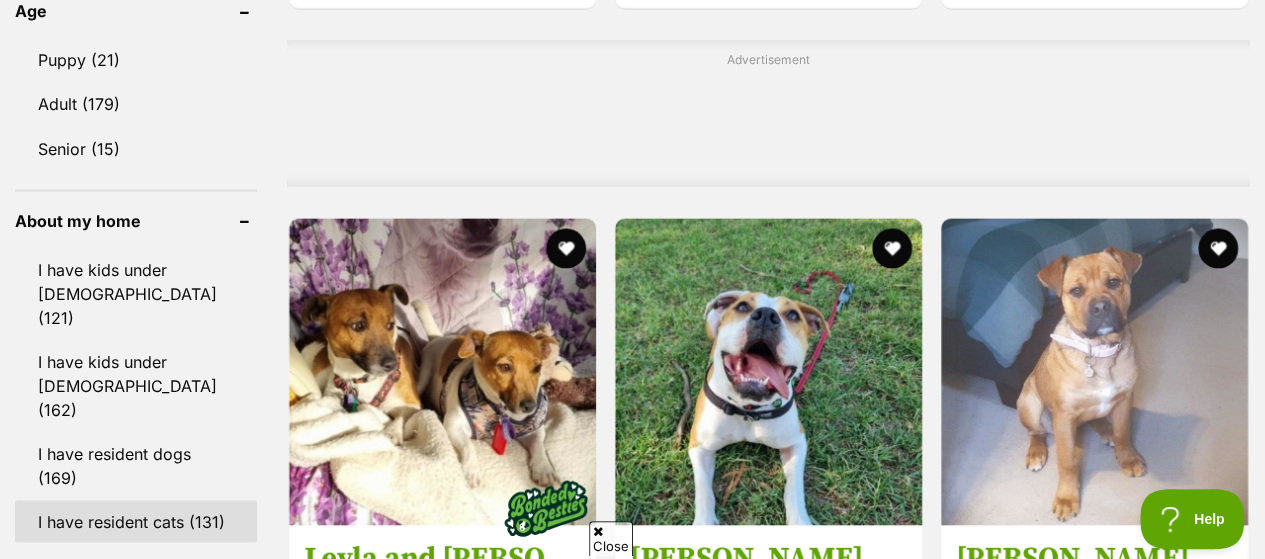 click on "I have resident cats (131)" at bounding box center [136, 521] 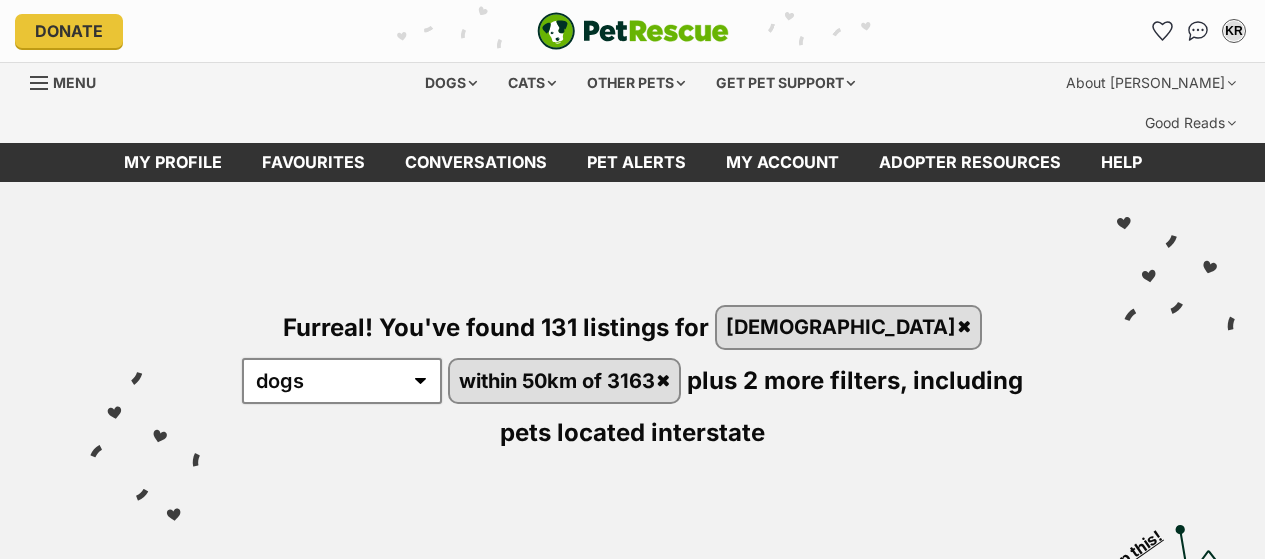 scroll, scrollTop: 0, scrollLeft: 0, axis: both 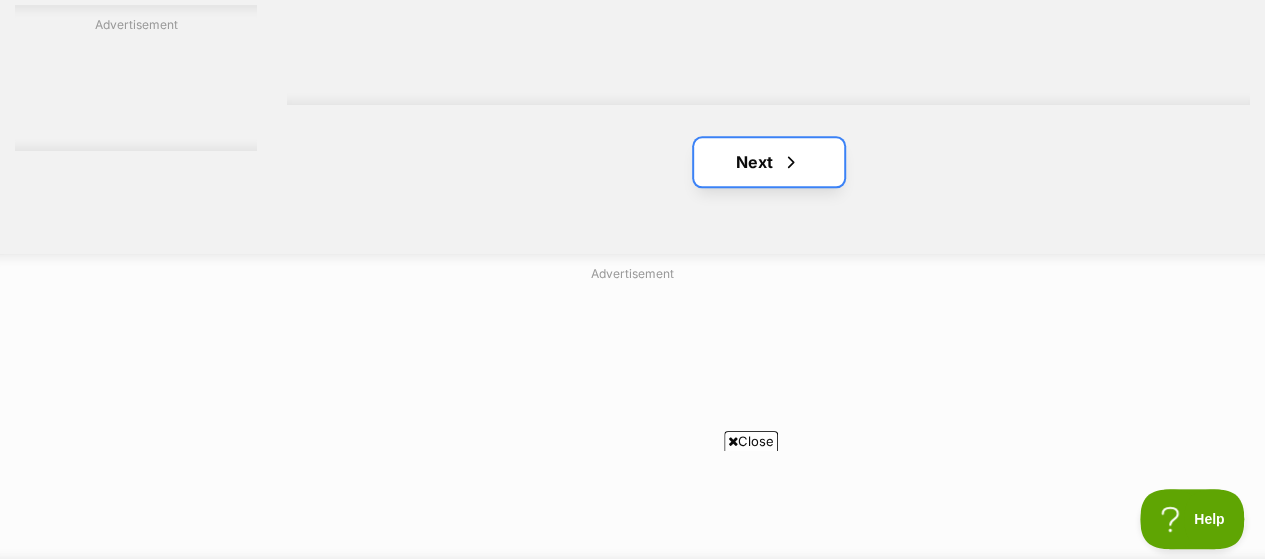 click on "Next" at bounding box center [769, 162] 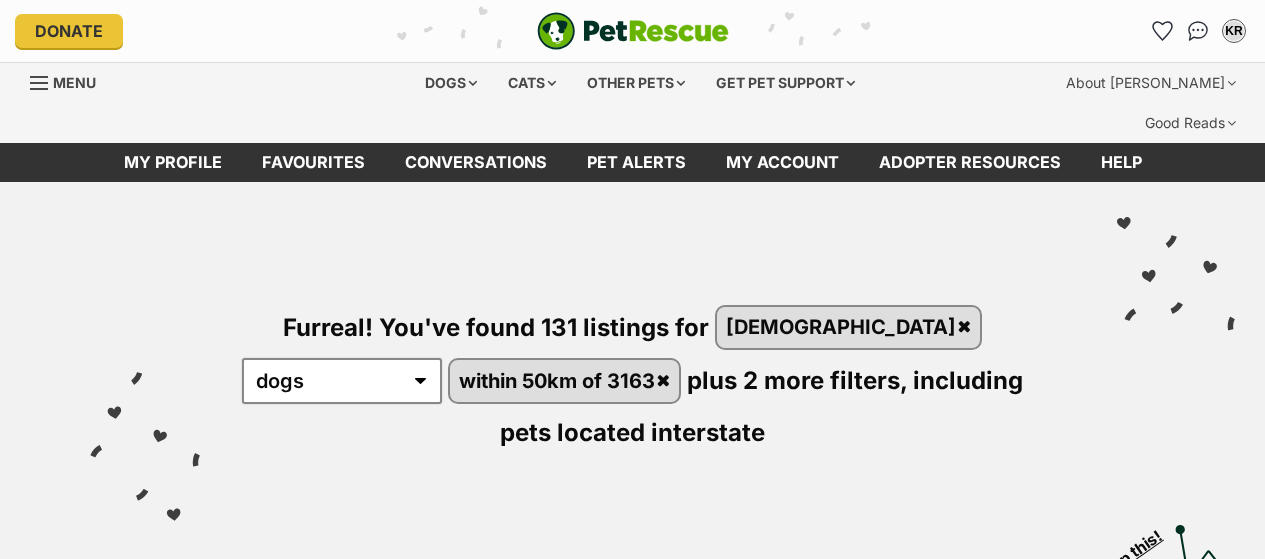 scroll, scrollTop: 0, scrollLeft: 0, axis: both 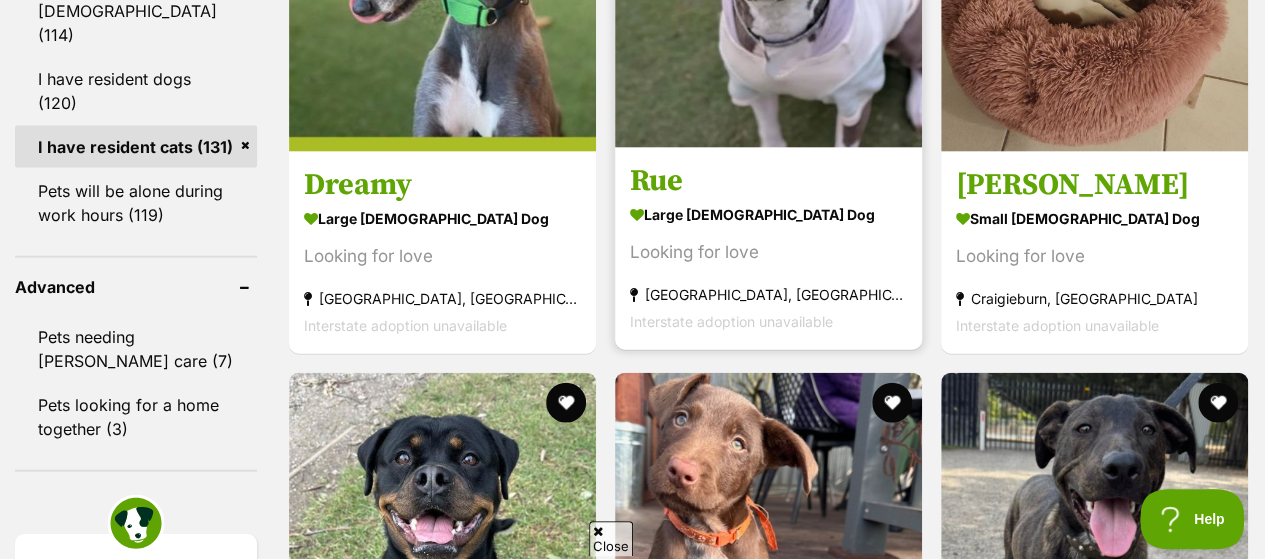 click at bounding box center (768, -6) 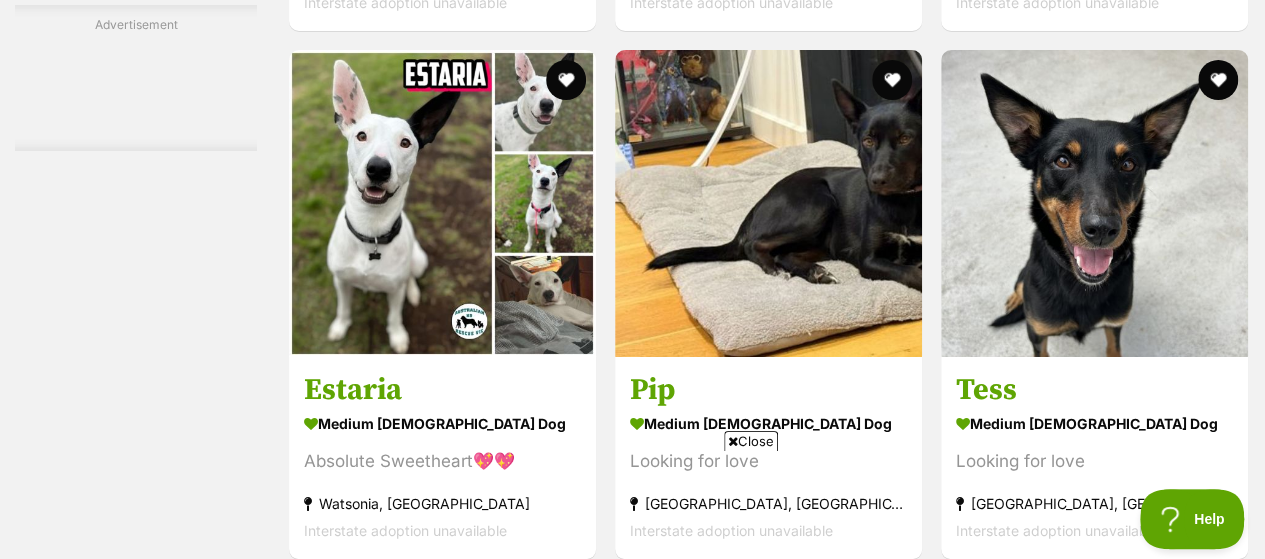 scroll, scrollTop: 3743, scrollLeft: 0, axis: vertical 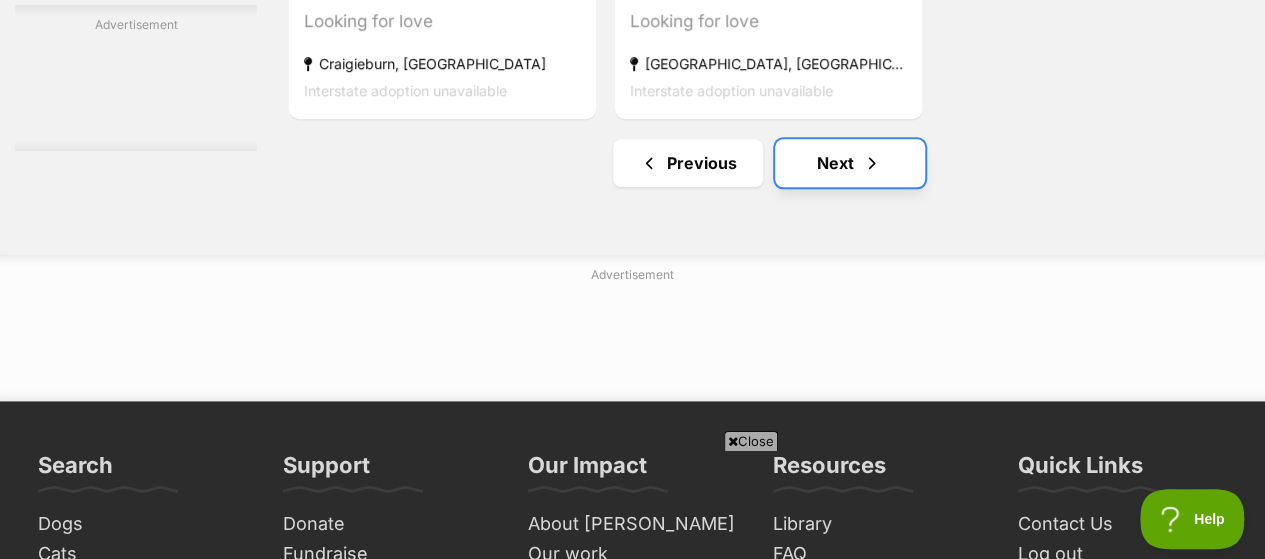 click on "Next" at bounding box center (850, 163) 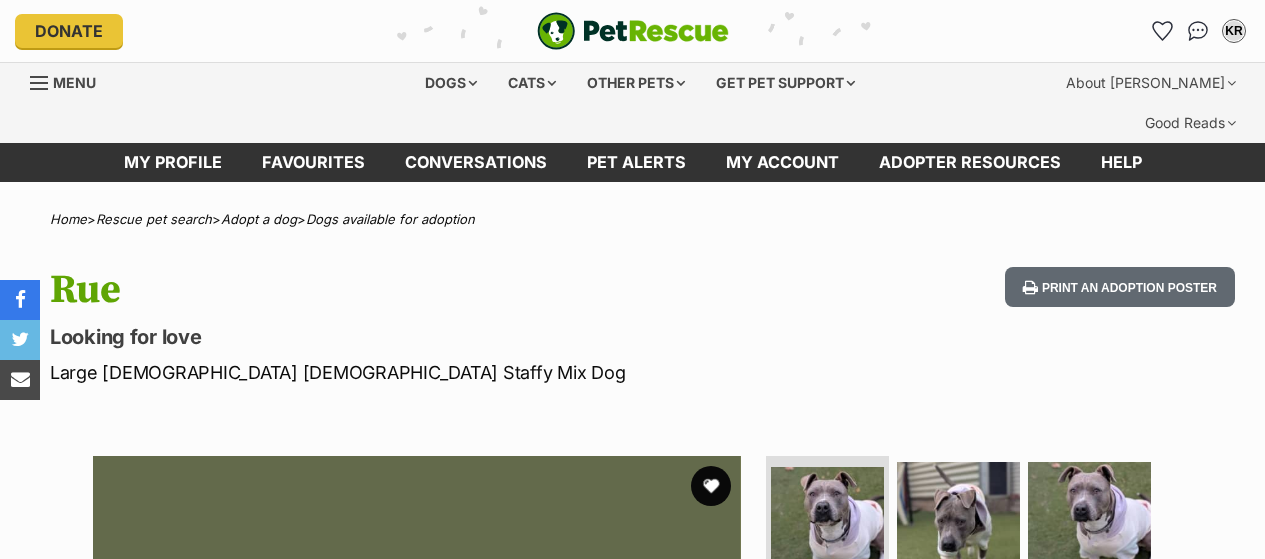 scroll, scrollTop: 0, scrollLeft: 0, axis: both 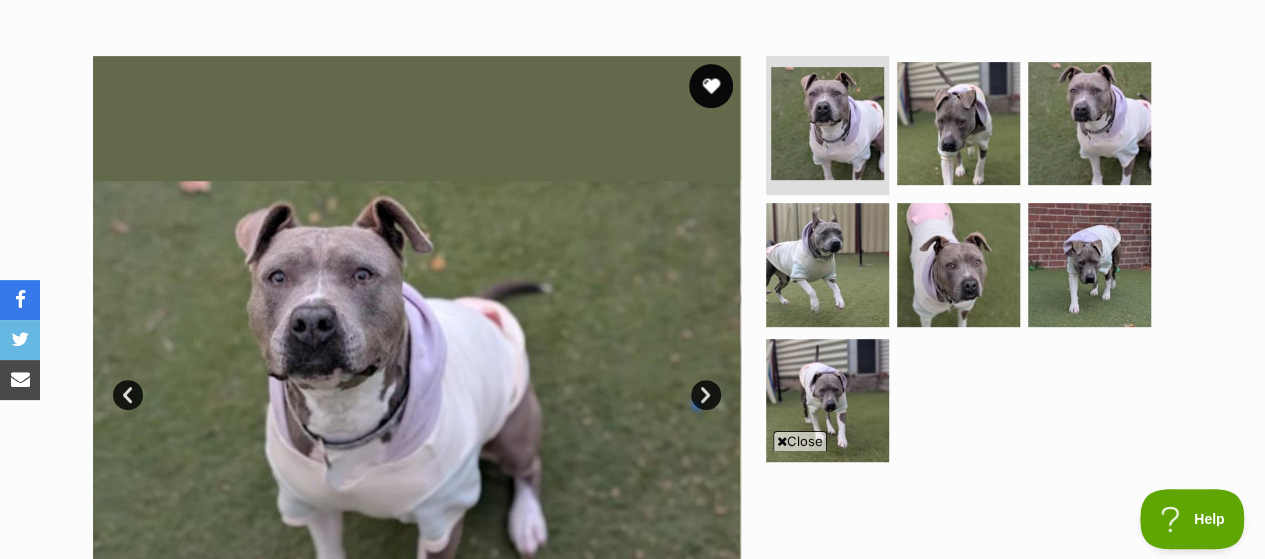 click at bounding box center (711, 86) 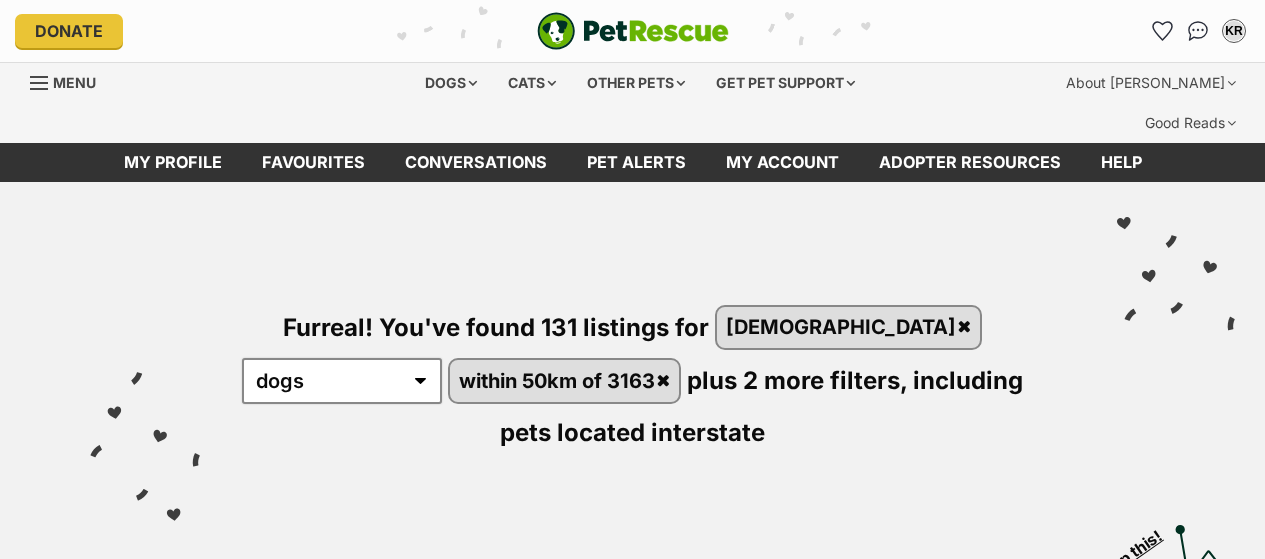 scroll, scrollTop: 0, scrollLeft: 0, axis: both 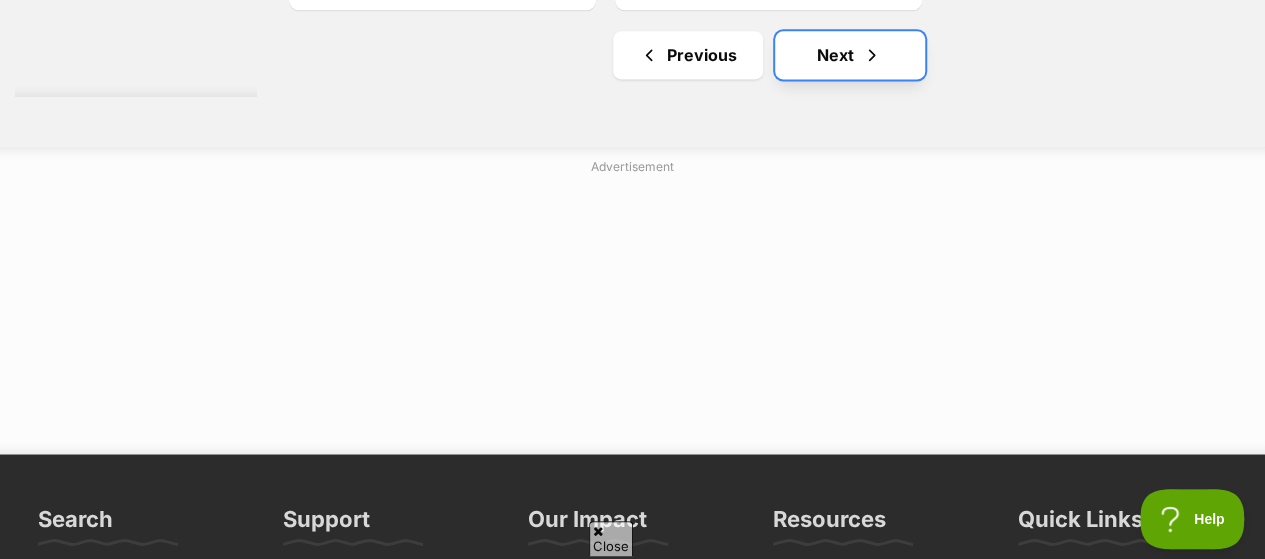 click on "Next" at bounding box center (850, 55) 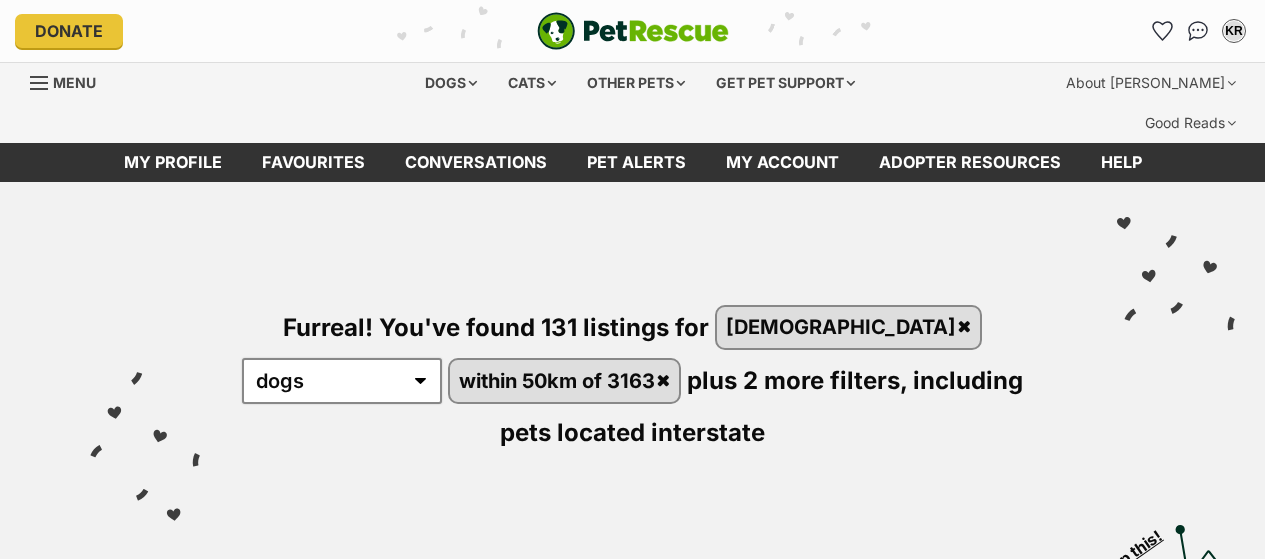 scroll, scrollTop: 0, scrollLeft: 0, axis: both 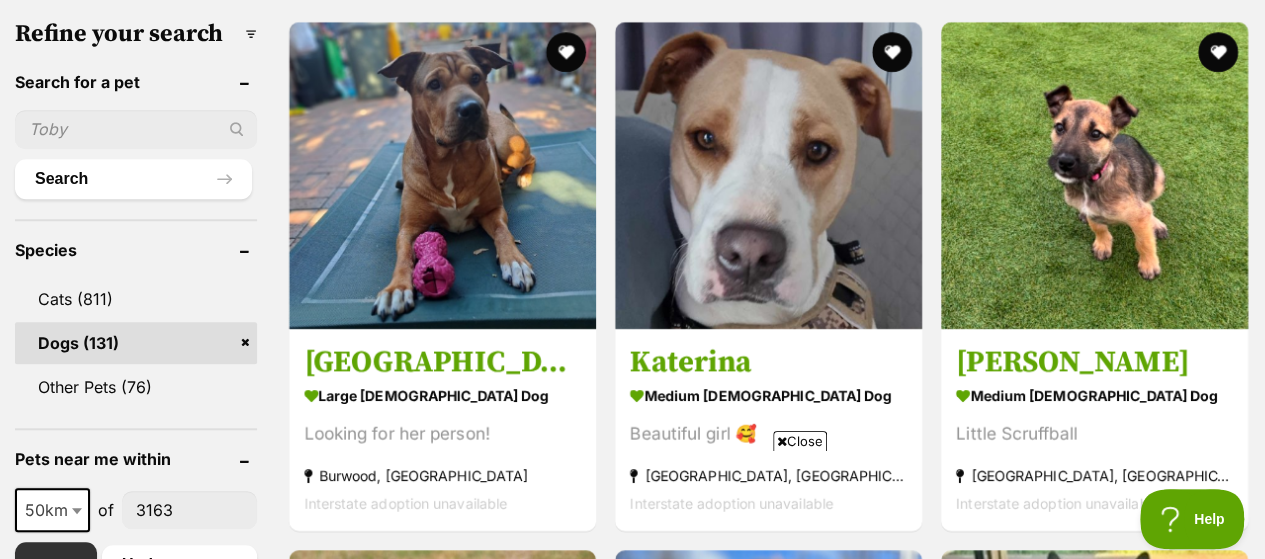 click on "Skip to main content
Log in to favourite this pet
Log in
Or sign up
Search PetRescue
Search for a pet, rescue group or article
Please select PetRescue ID
Pet name
Group
Article
Go
E.g. enter a pet's id into the search.
E.g. enter a pet's name into the search.
E.g. enter a rescue groups's name.
E.g. enter in a keyword to find an article.
Log in to set up alerts
Log in
Or sign up
Close Sidebar
Welcome, [PERSON_NAME]!
Log out
Find pets to [PERSON_NAME] or adopt
Browse for dogs and puppies
Browse for cats and kittens
Browse for other pets
Search the website
Pets needing [PERSON_NAME] care
All pets
Keyword search
Rescue directory
My account
Favourites
Alerts
Pet alert matches
Account settings
Adopter profile
Change password" at bounding box center (632, 2493) 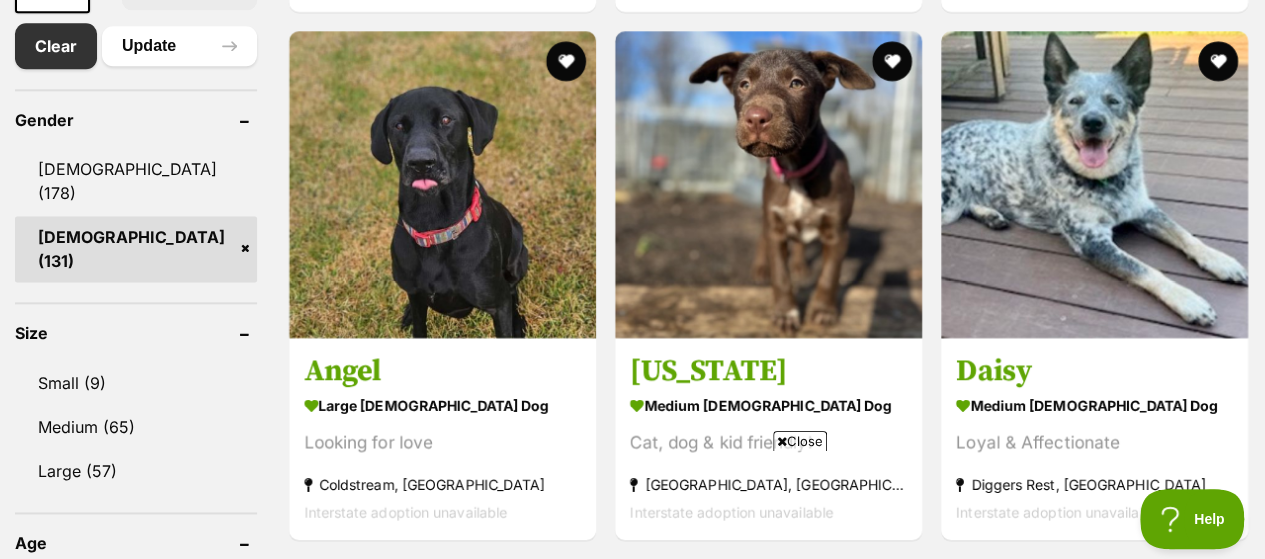 scroll, scrollTop: 1279, scrollLeft: 0, axis: vertical 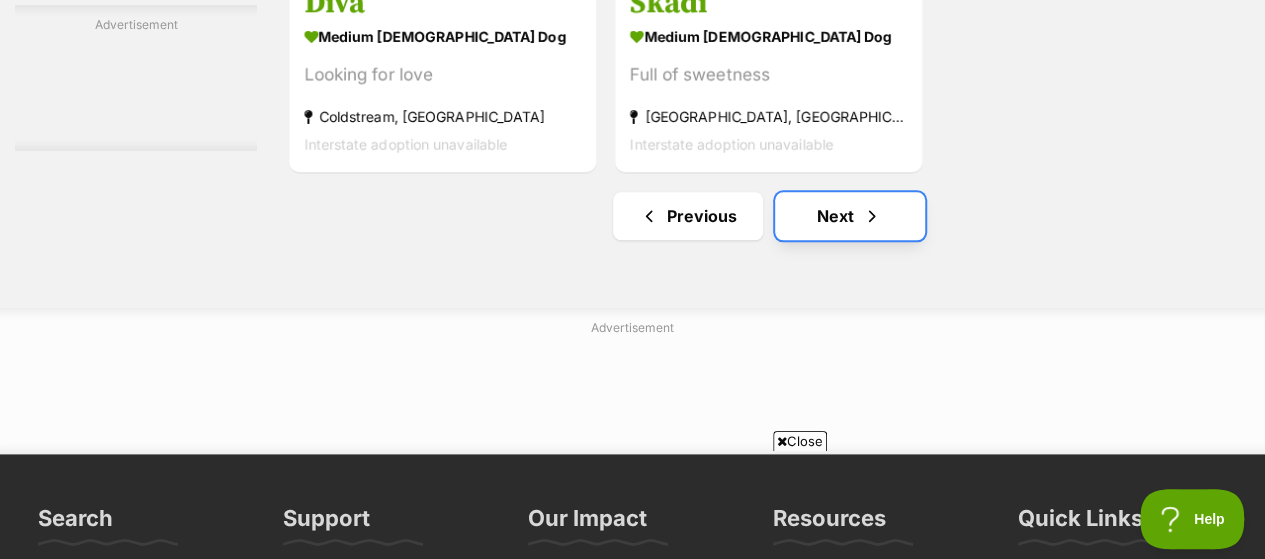 click on "Next" at bounding box center [850, 216] 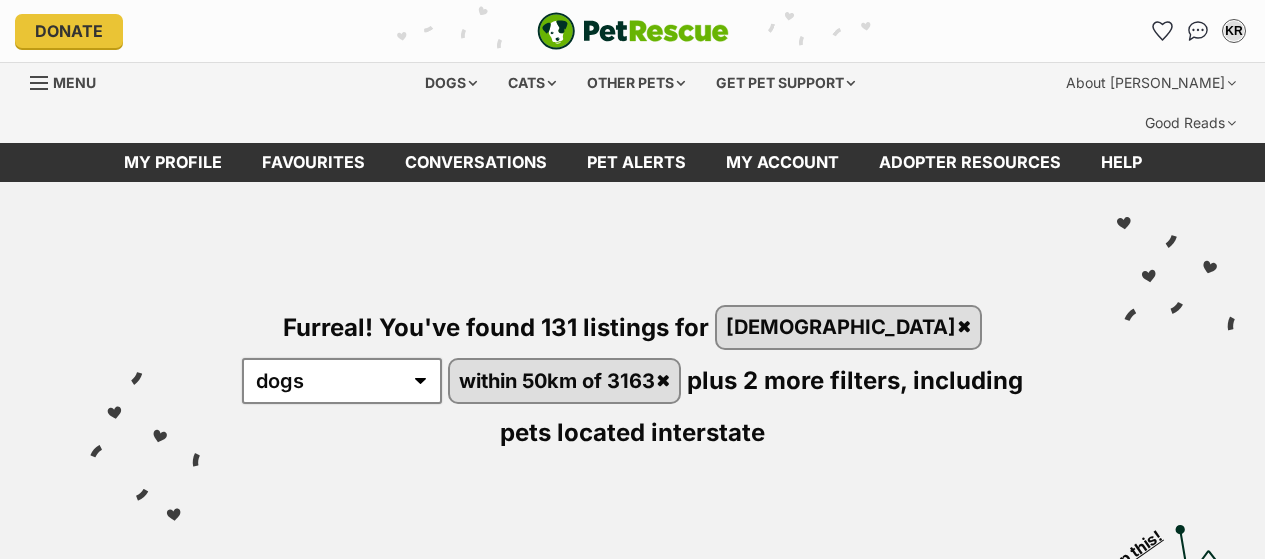 scroll, scrollTop: 0, scrollLeft: 0, axis: both 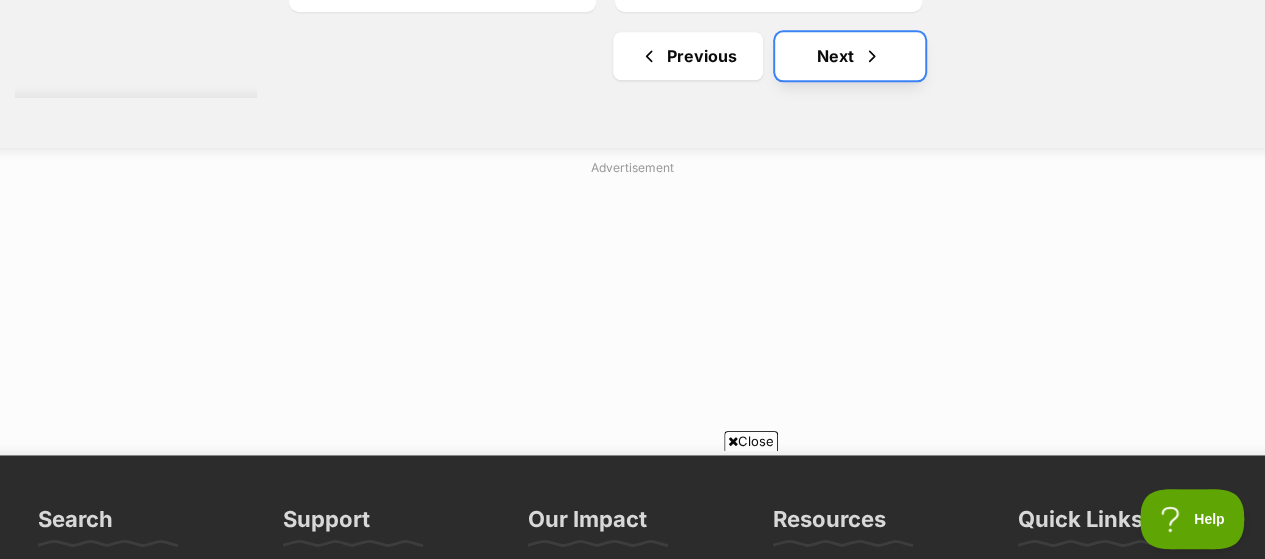 click on "Next" at bounding box center [850, 56] 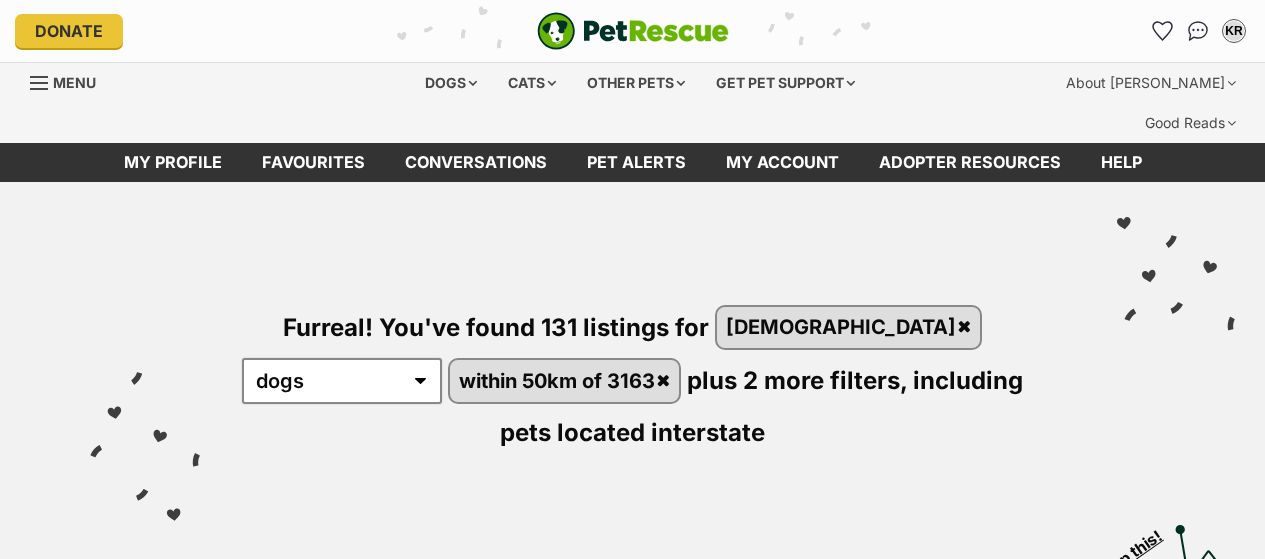 scroll, scrollTop: 0, scrollLeft: 0, axis: both 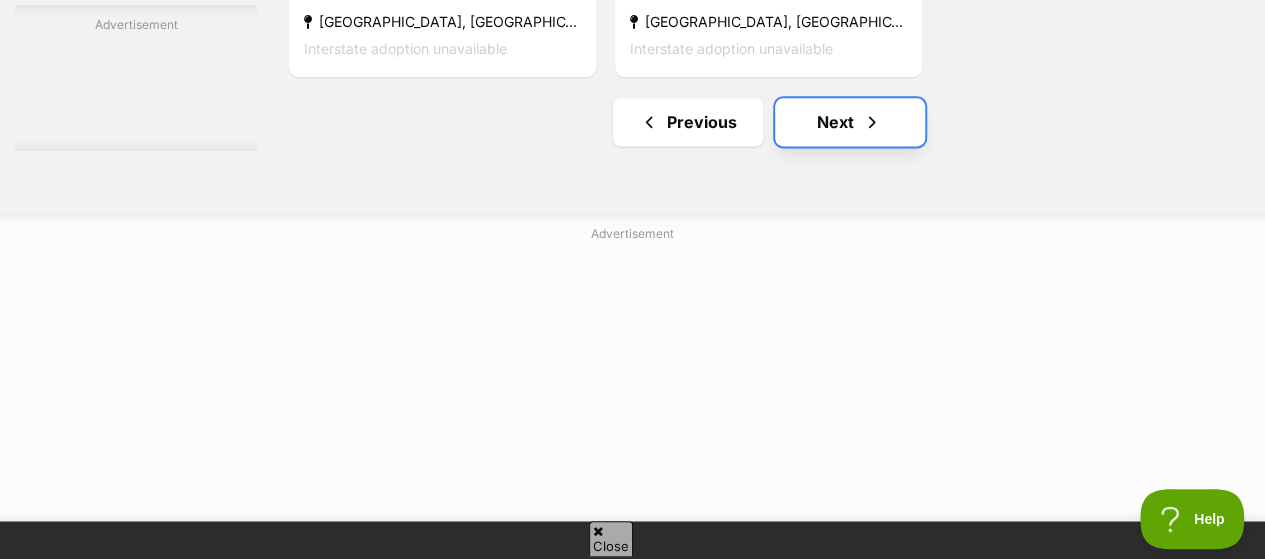 click on "Next" at bounding box center [850, 122] 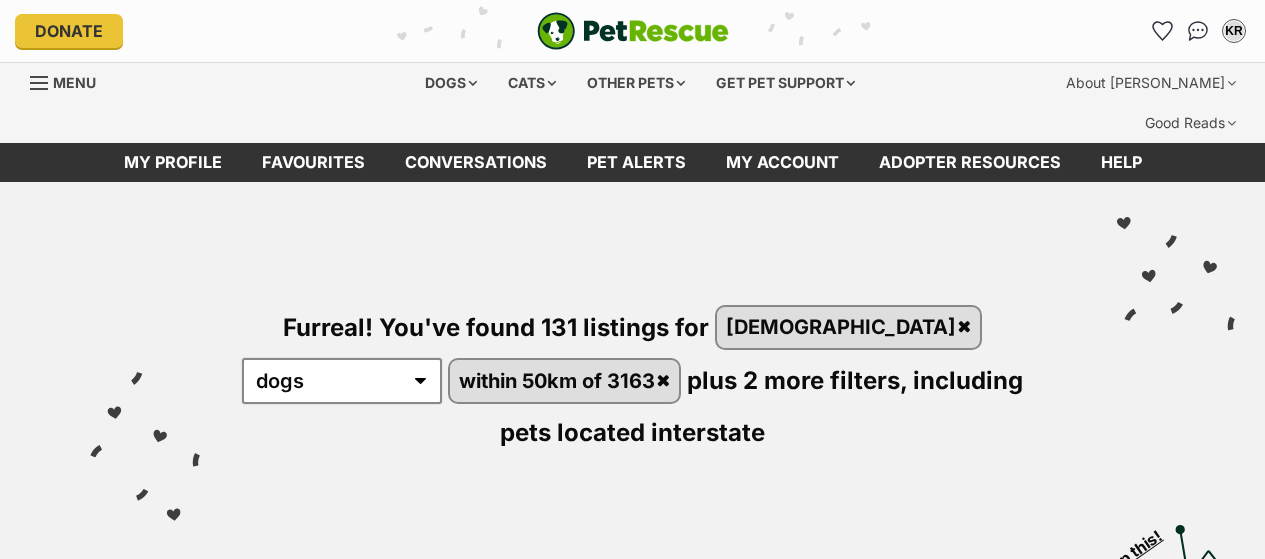 scroll, scrollTop: 0, scrollLeft: 0, axis: both 